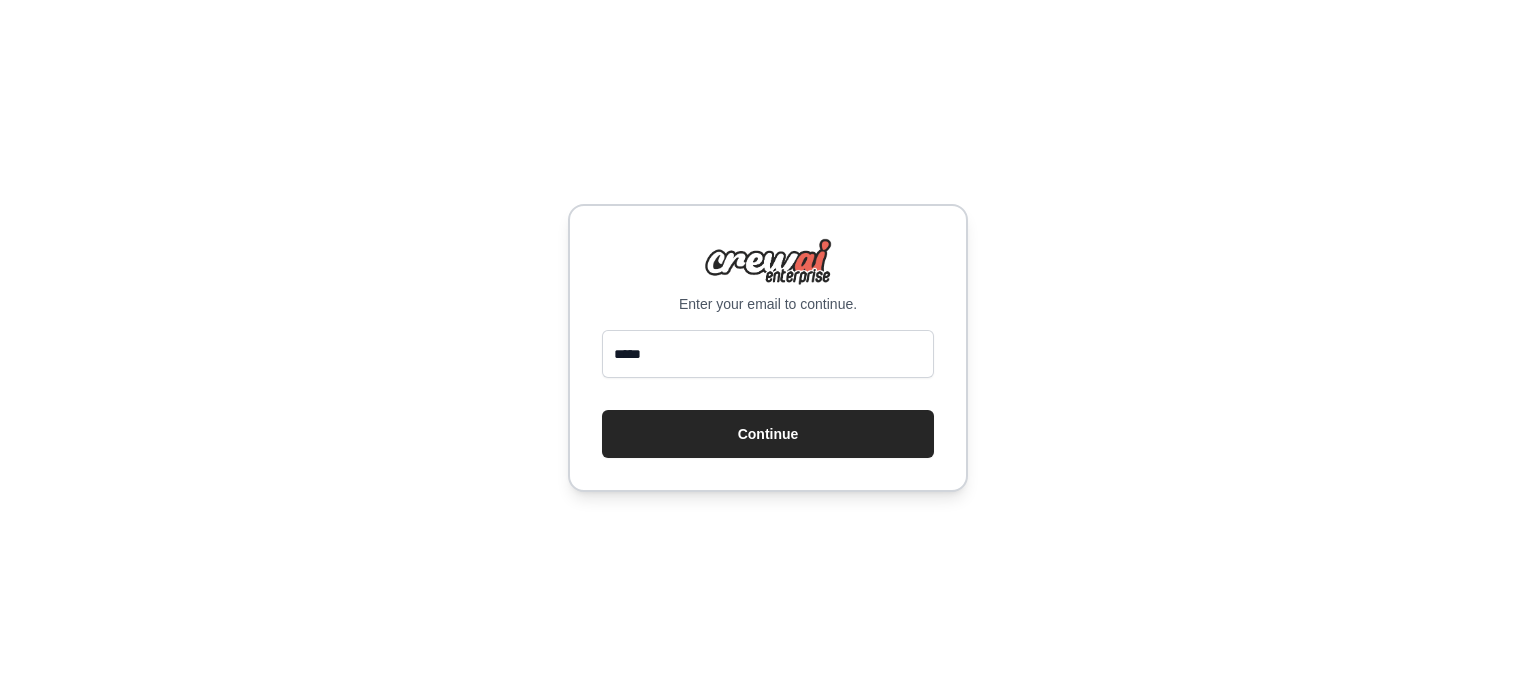 scroll, scrollTop: 0, scrollLeft: 0, axis: both 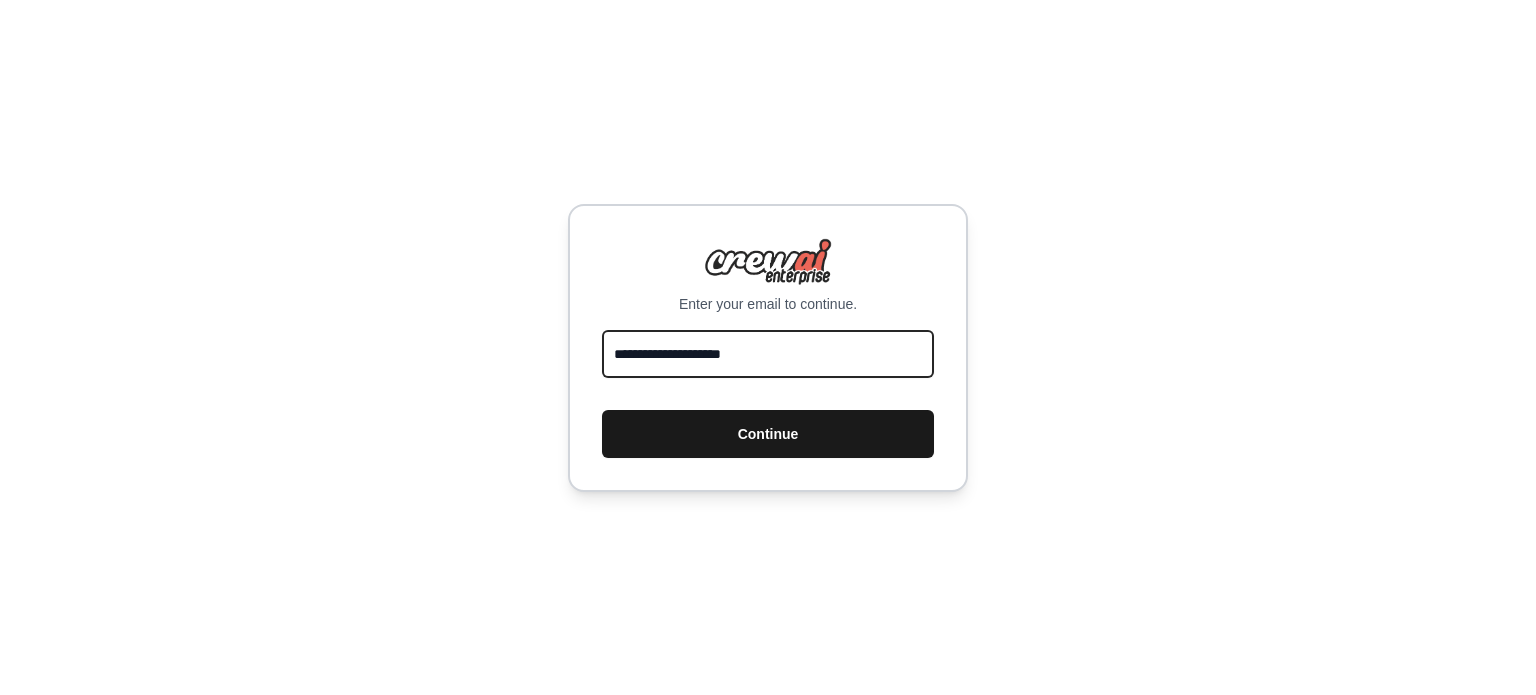 type on "**********" 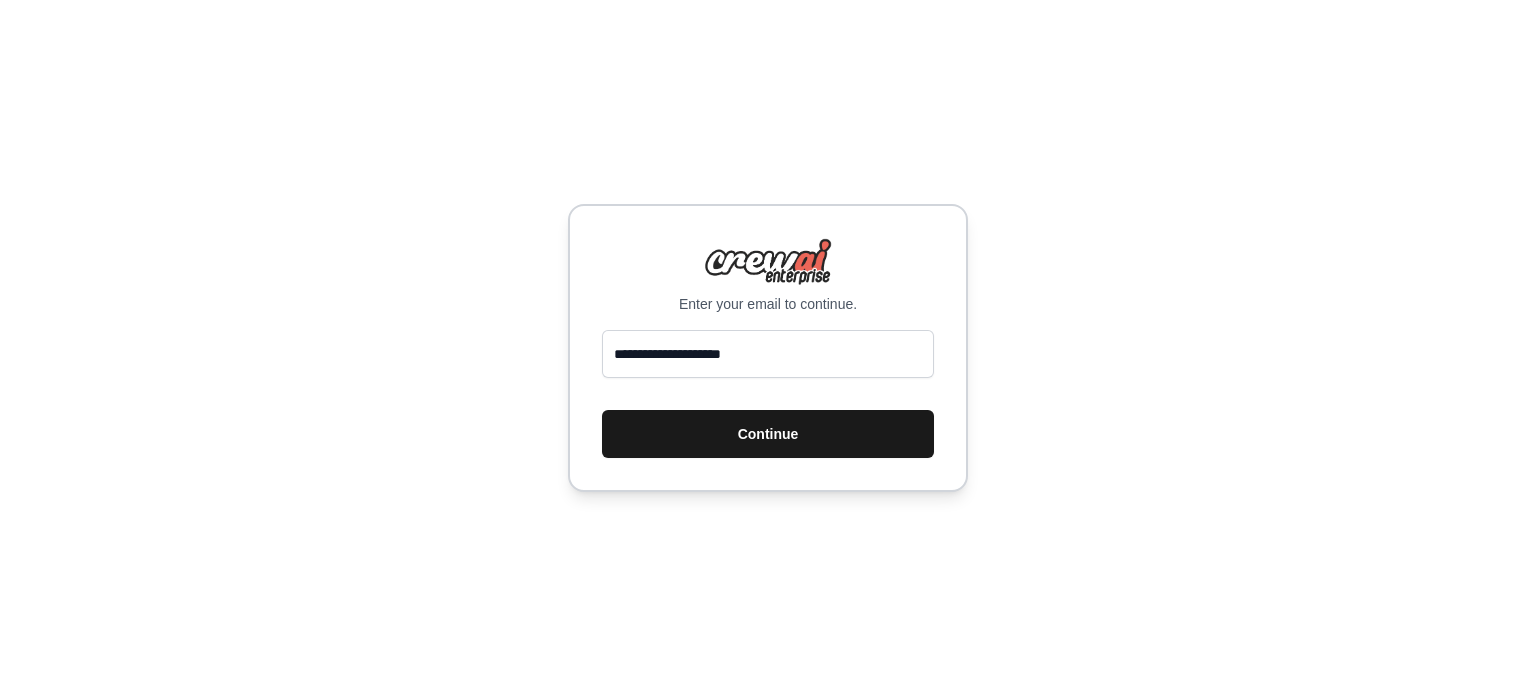 click on "Continue" at bounding box center [768, 434] 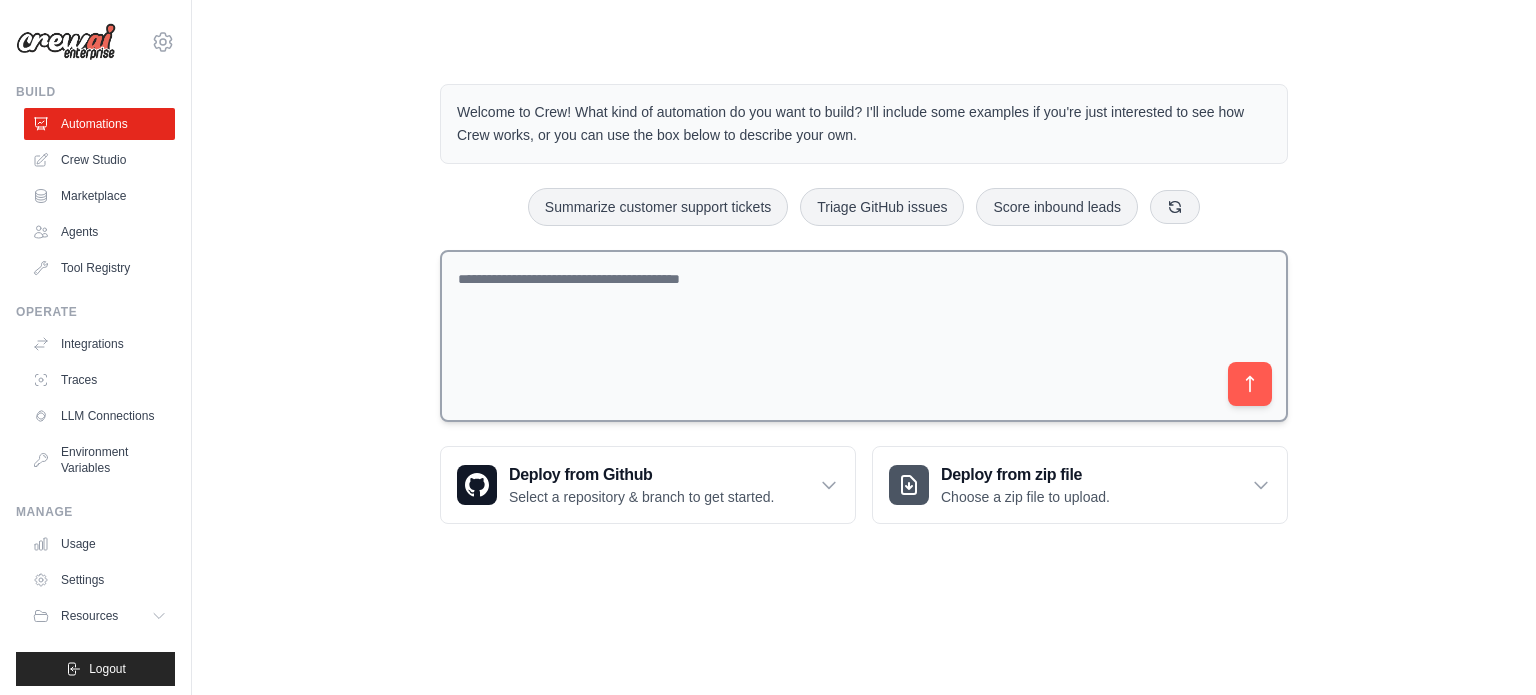 scroll, scrollTop: 0, scrollLeft: 0, axis: both 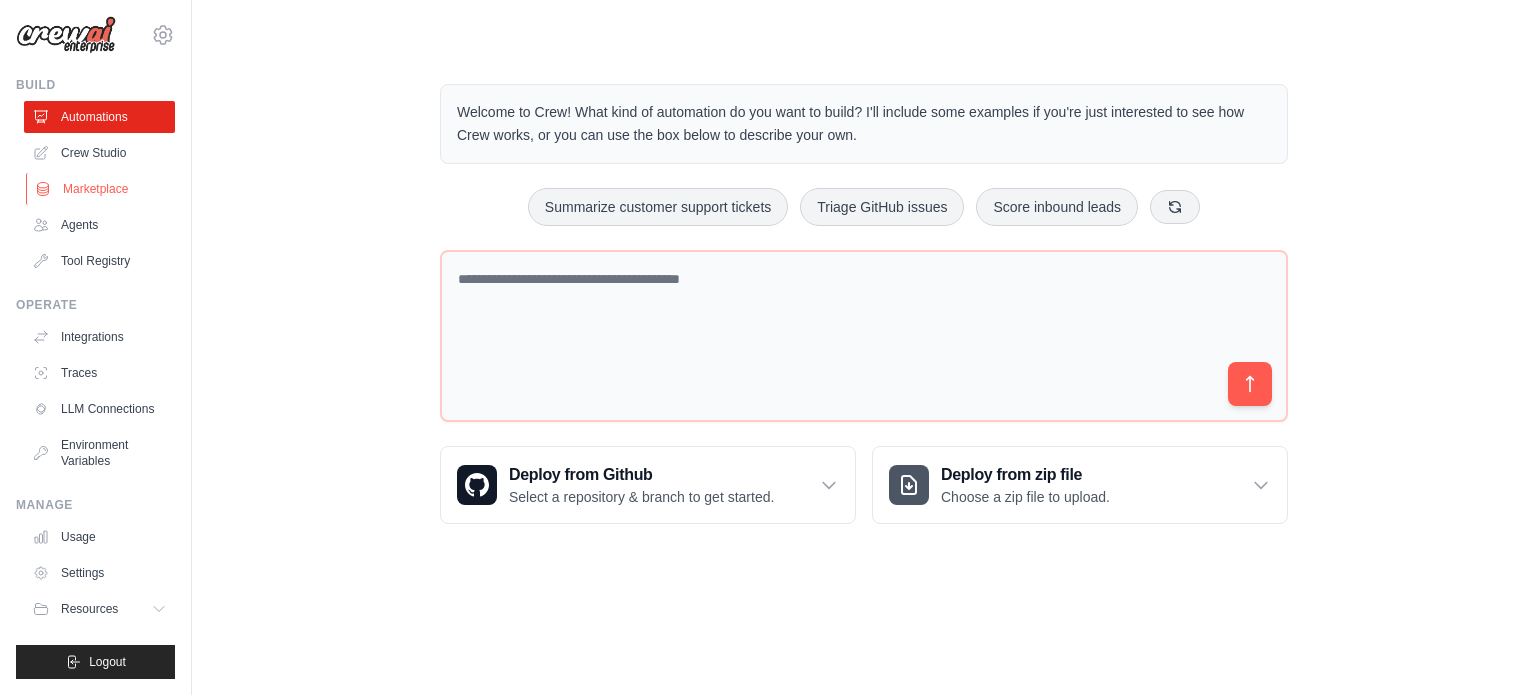 click on "Marketplace" at bounding box center (101, 189) 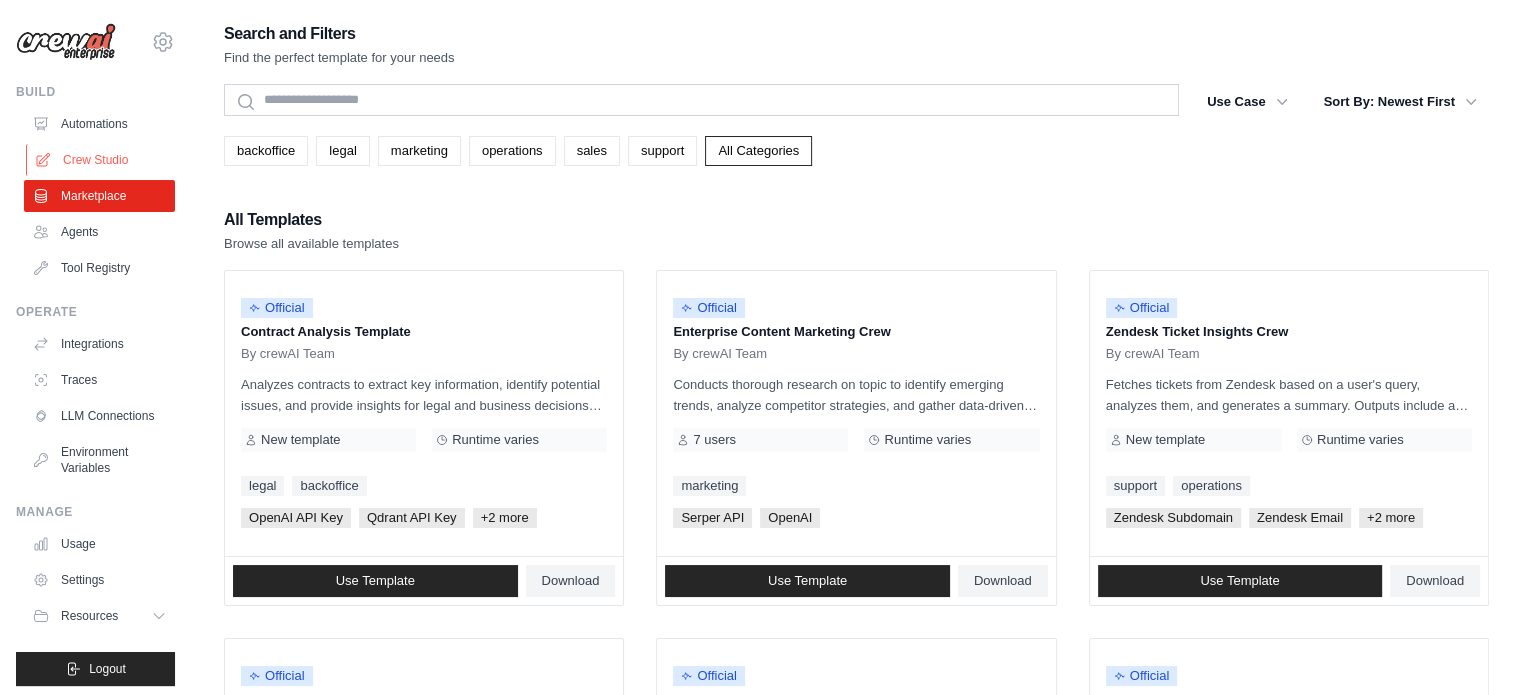 click on "Crew Studio" at bounding box center (101, 160) 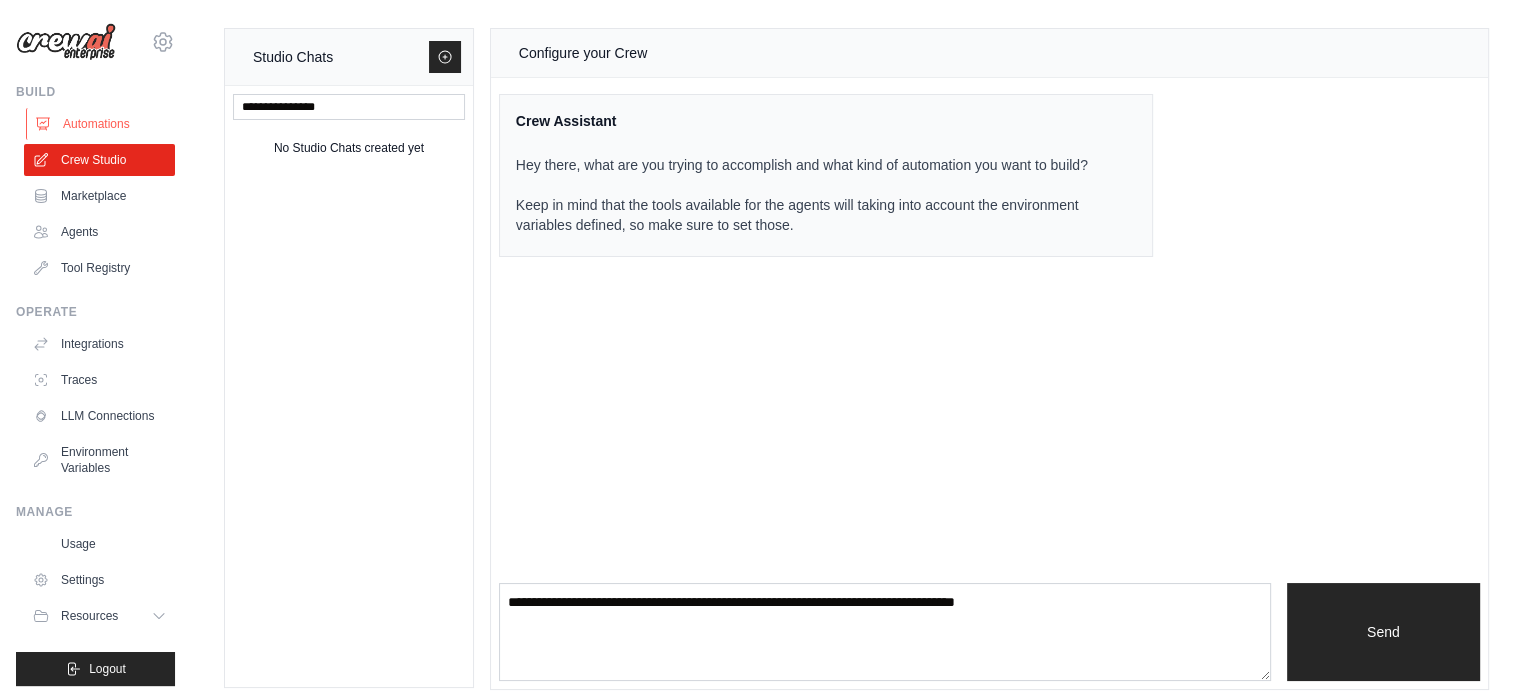 click on "Automations" at bounding box center [101, 124] 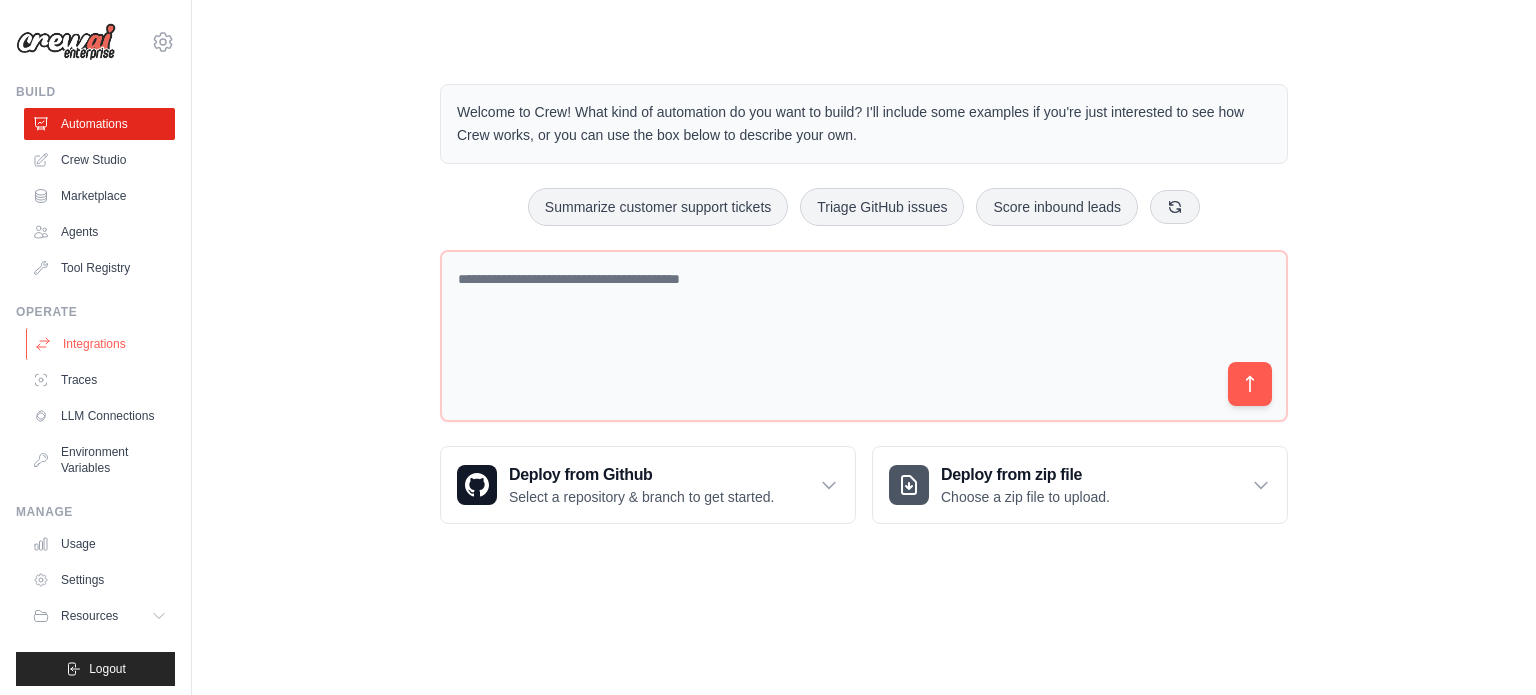 click on "Integrations" at bounding box center (101, 344) 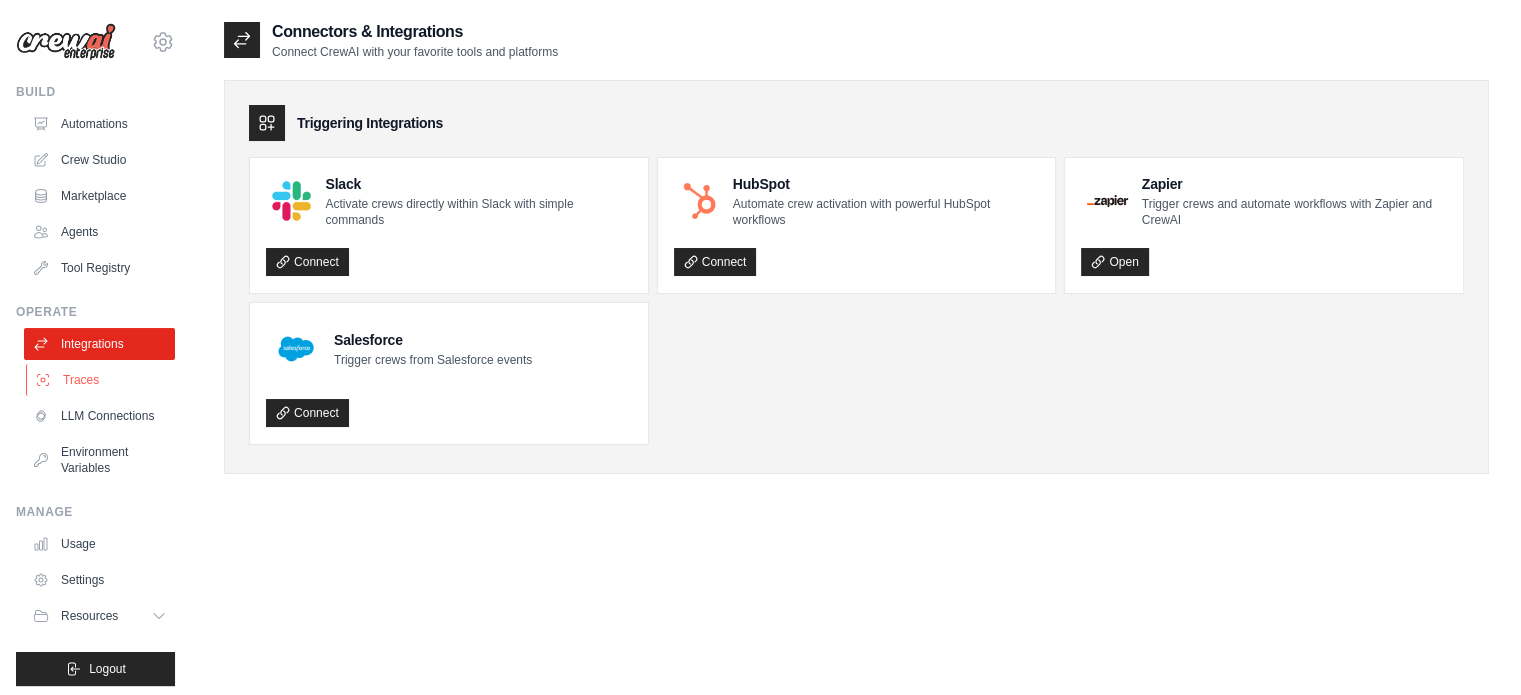 click on "Traces" at bounding box center [101, 380] 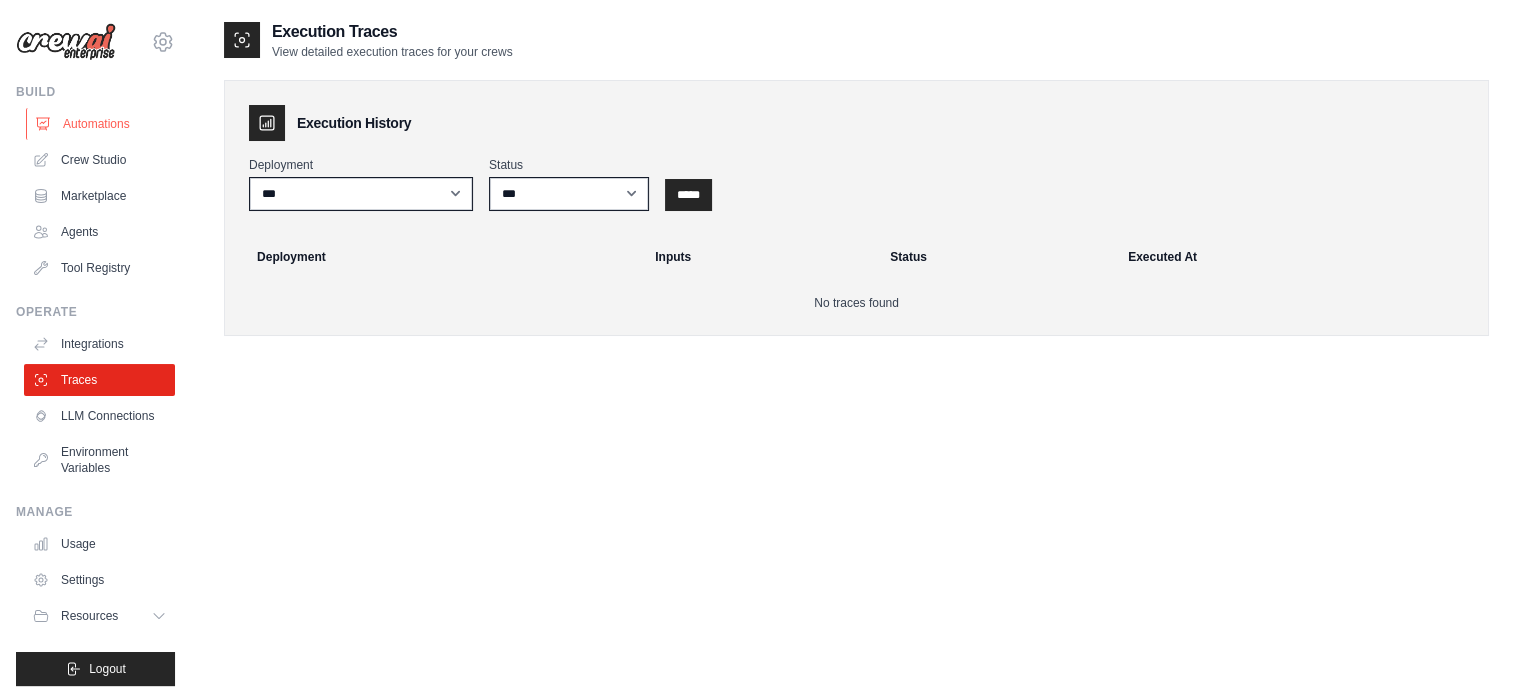 click on "Automations" at bounding box center [101, 124] 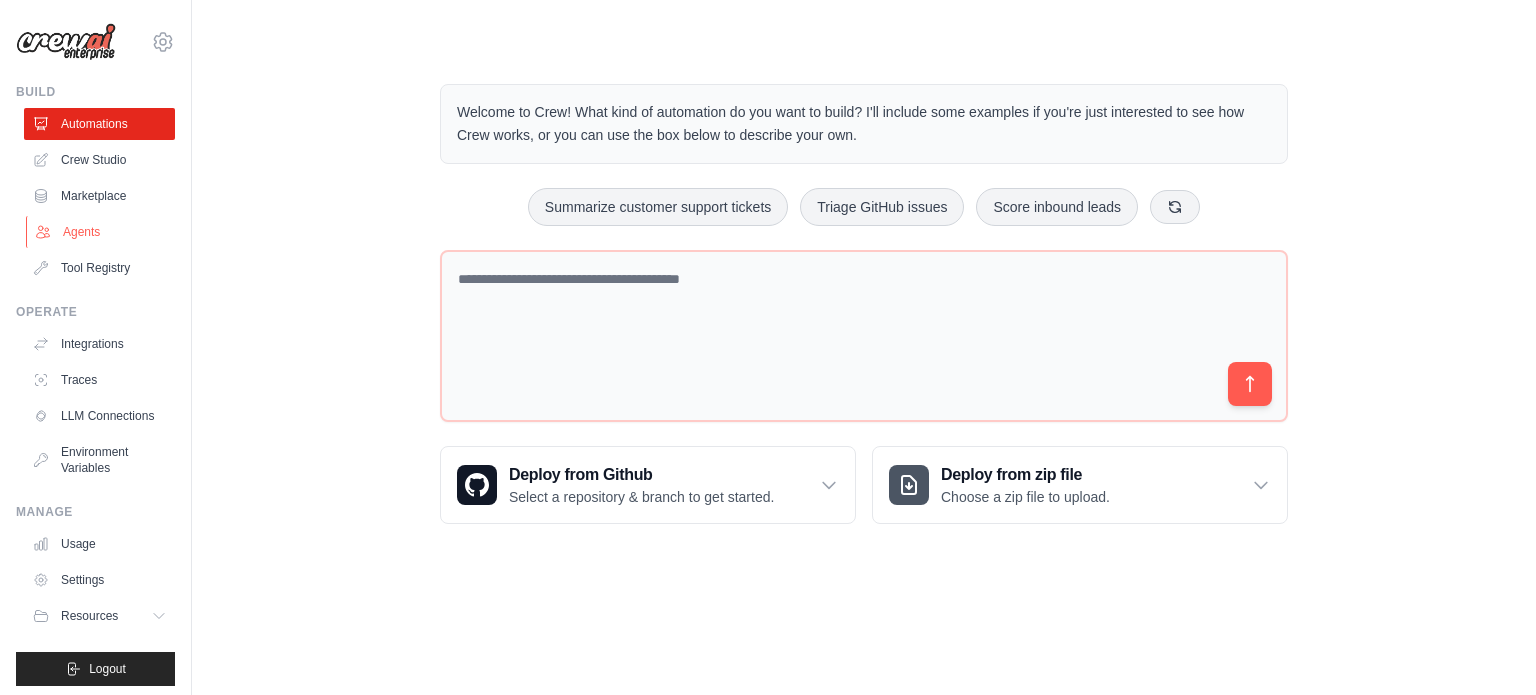 click on "Agents" at bounding box center [101, 232] 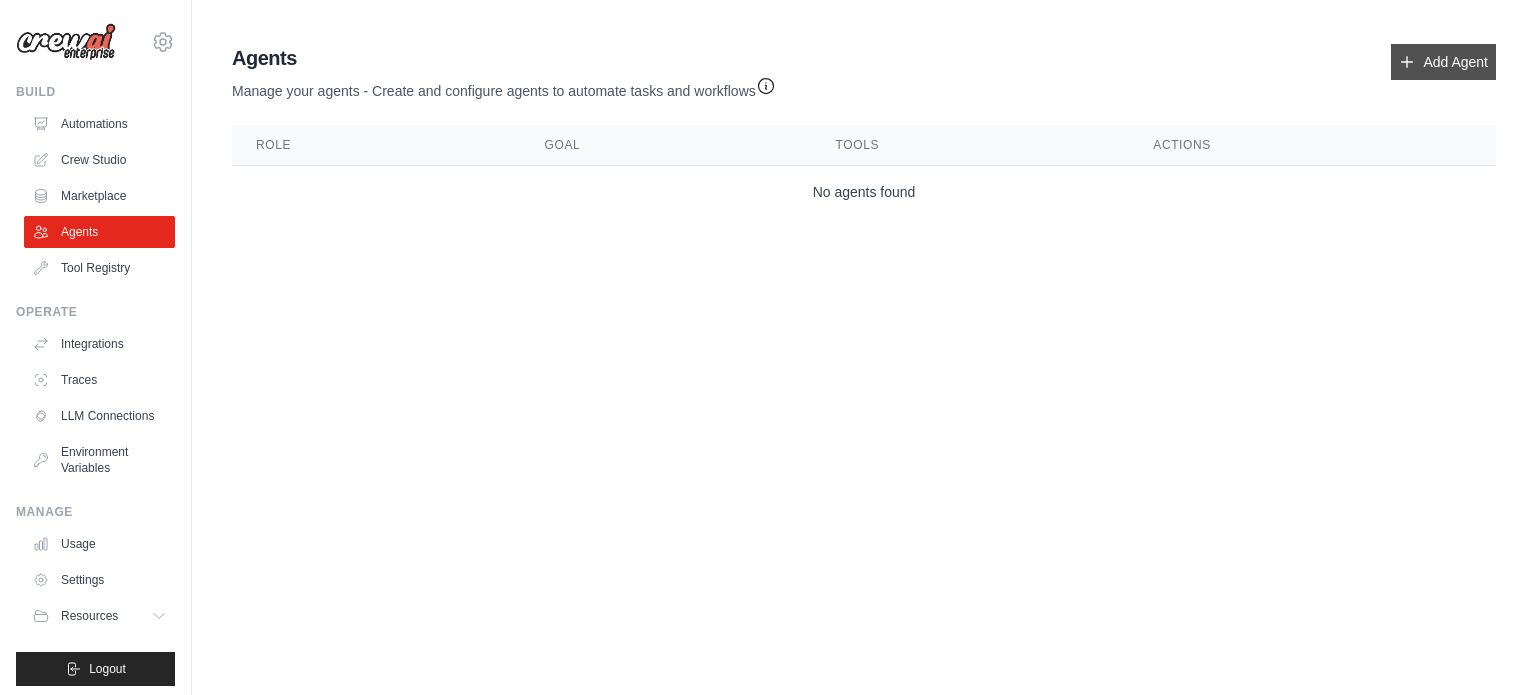 click on "Add Agent" at bounding box center [1443, 62] 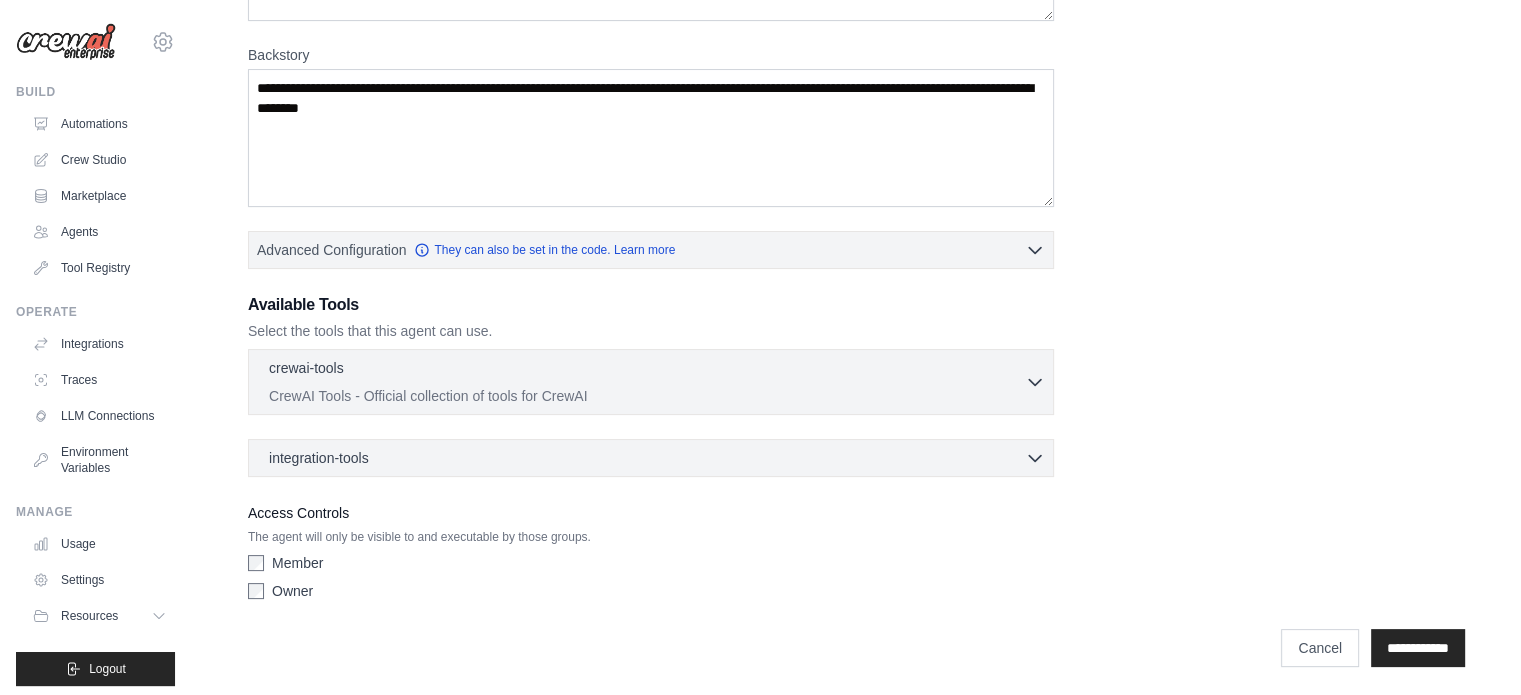 scroll, scrollTop: 284, scrollLeft: 0, axis: vertical 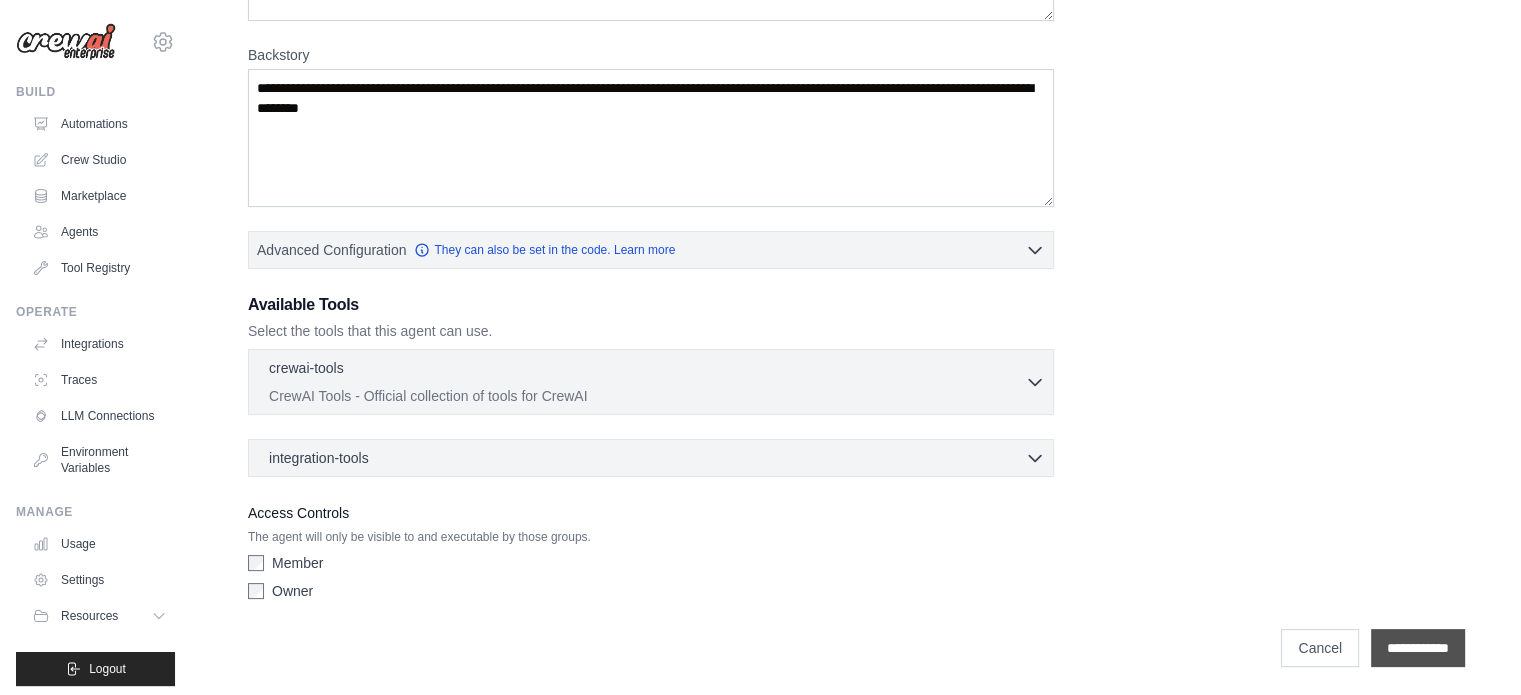 click on "**********" at bounding box center [1418, 648] 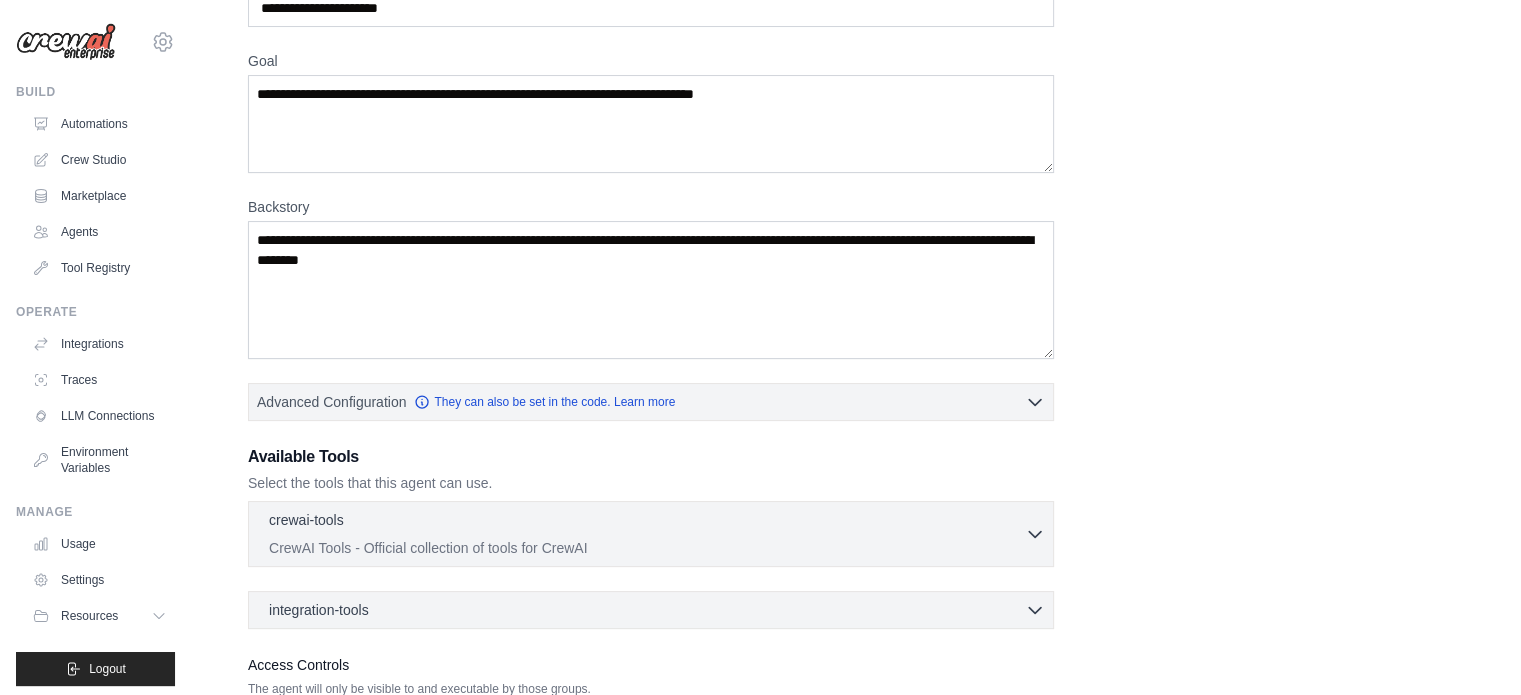 scroll, scrollTop: 0, scrollLeft: 0, axis: both 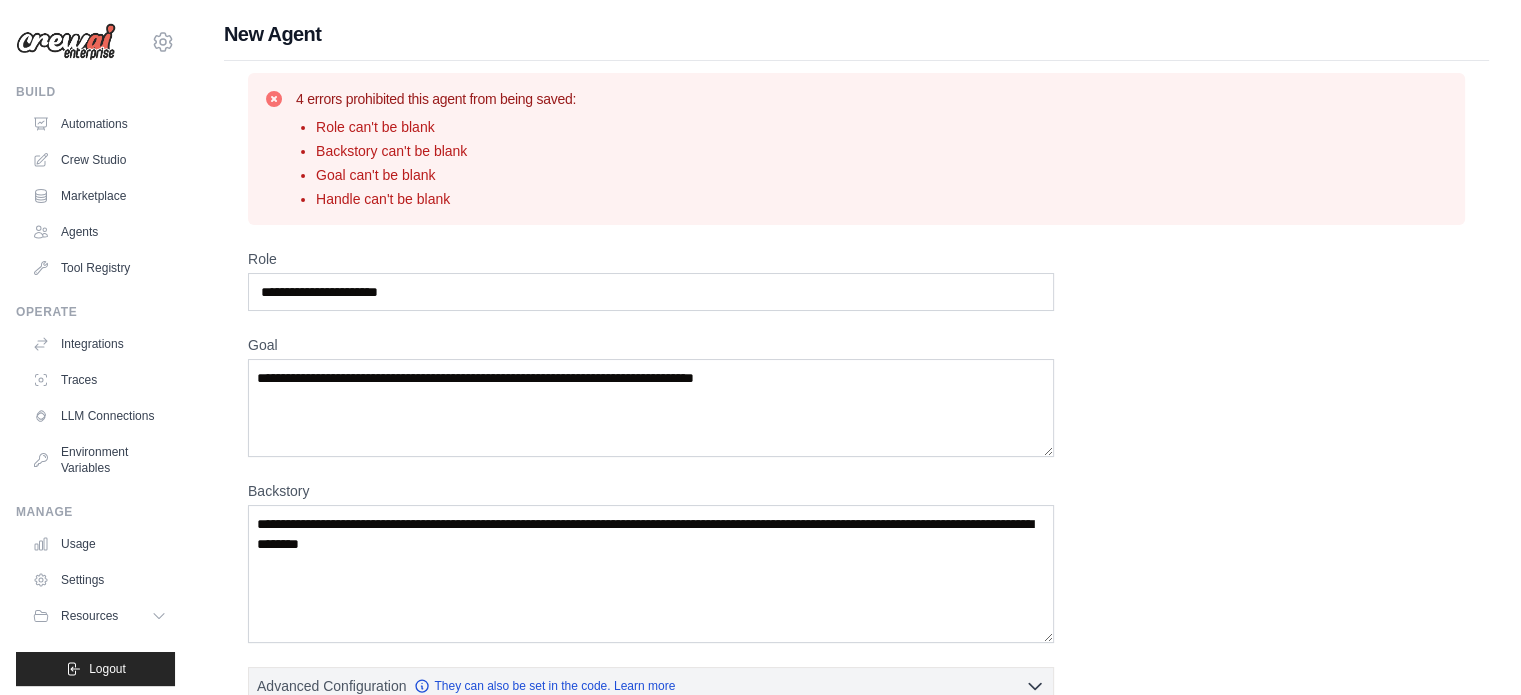 click on "Role
Goal
Backstory
Advanced Configuration
They can also be set in the code. Learn more
Enable reasoning" at bounding box center (856, 647) 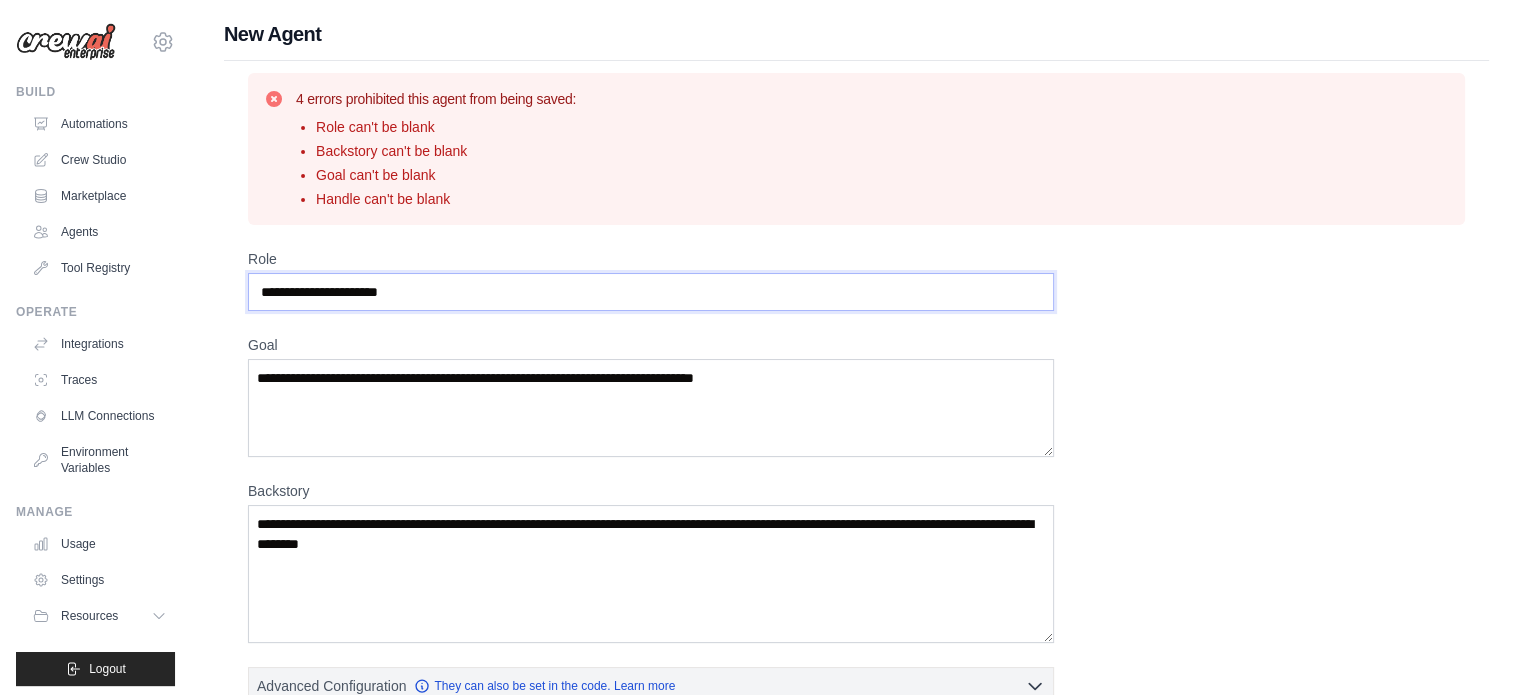 click on "Role" at bounding box center (651, 292) 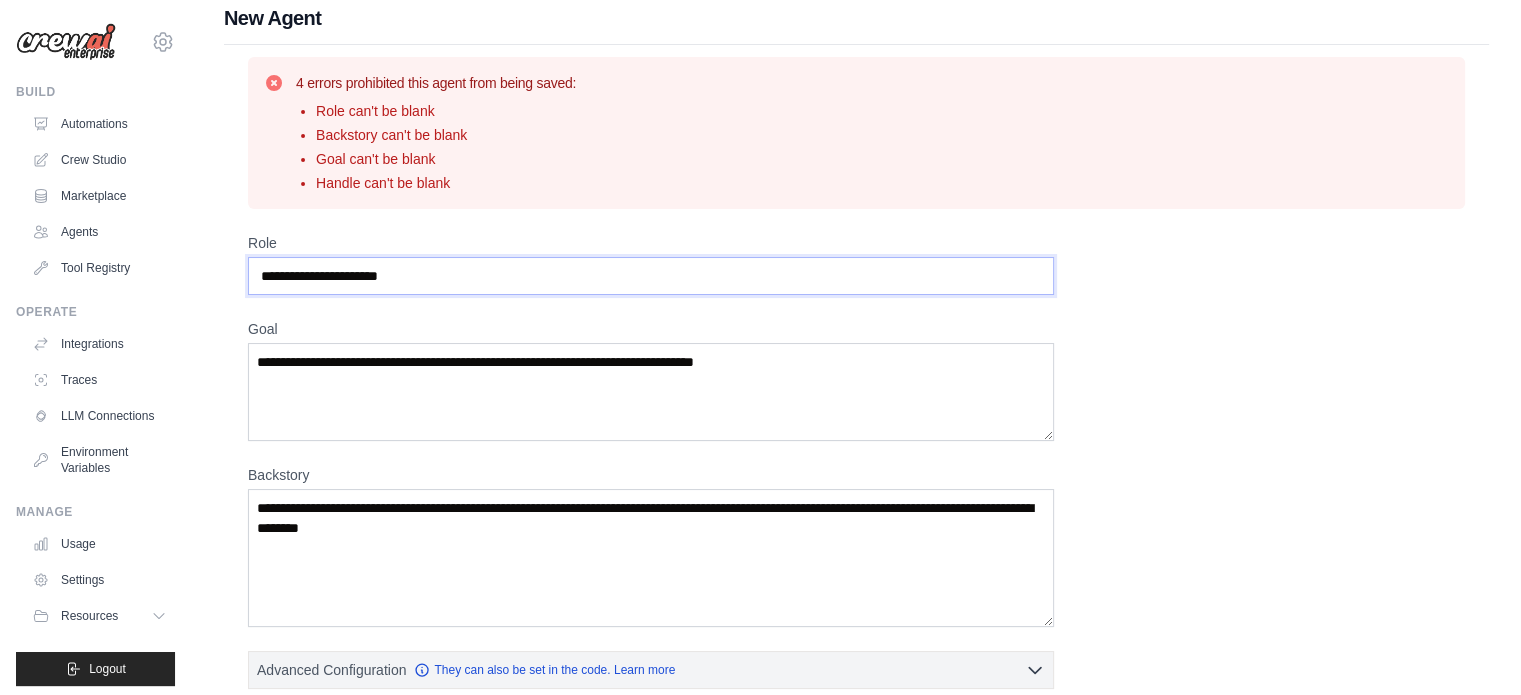 scroll, scrollTop: 0, scrollLeft: 0, axis: both 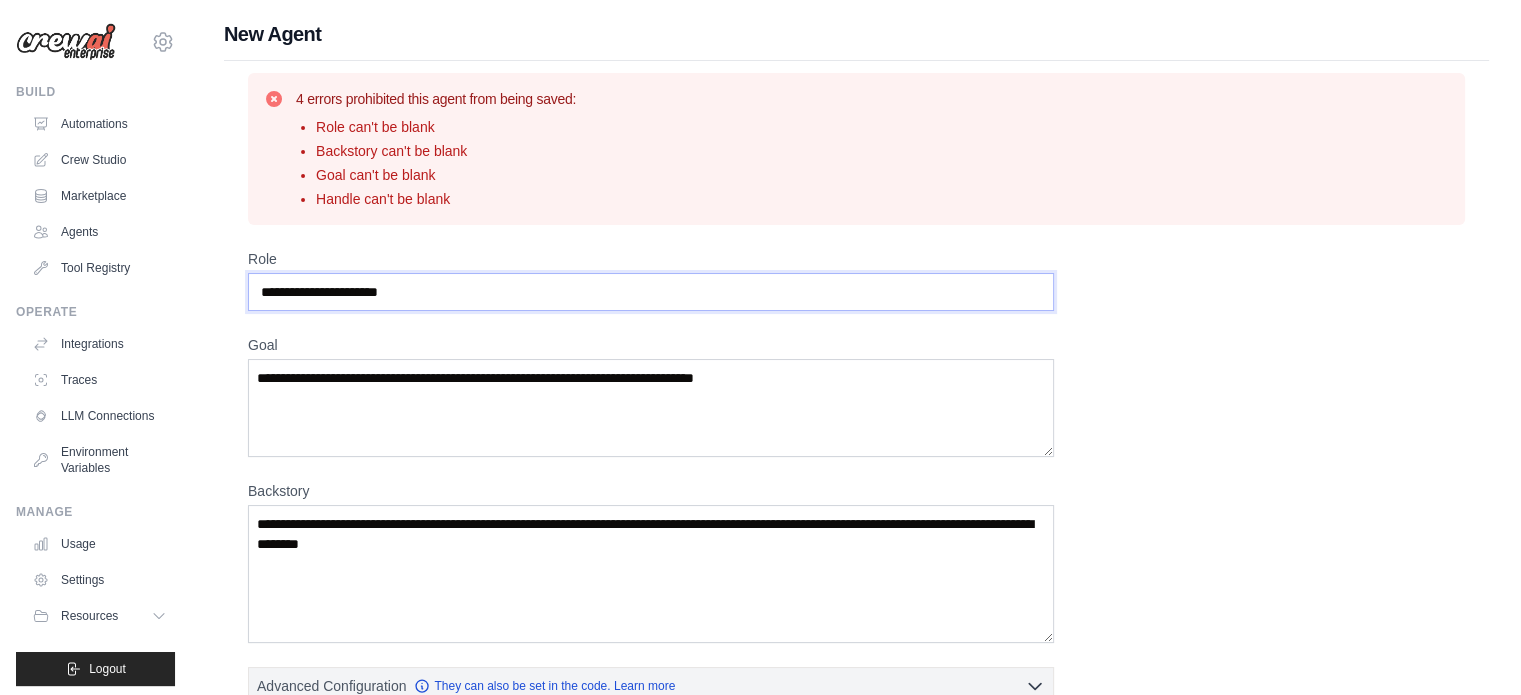click on "Role" at bounding box center (651, 292) 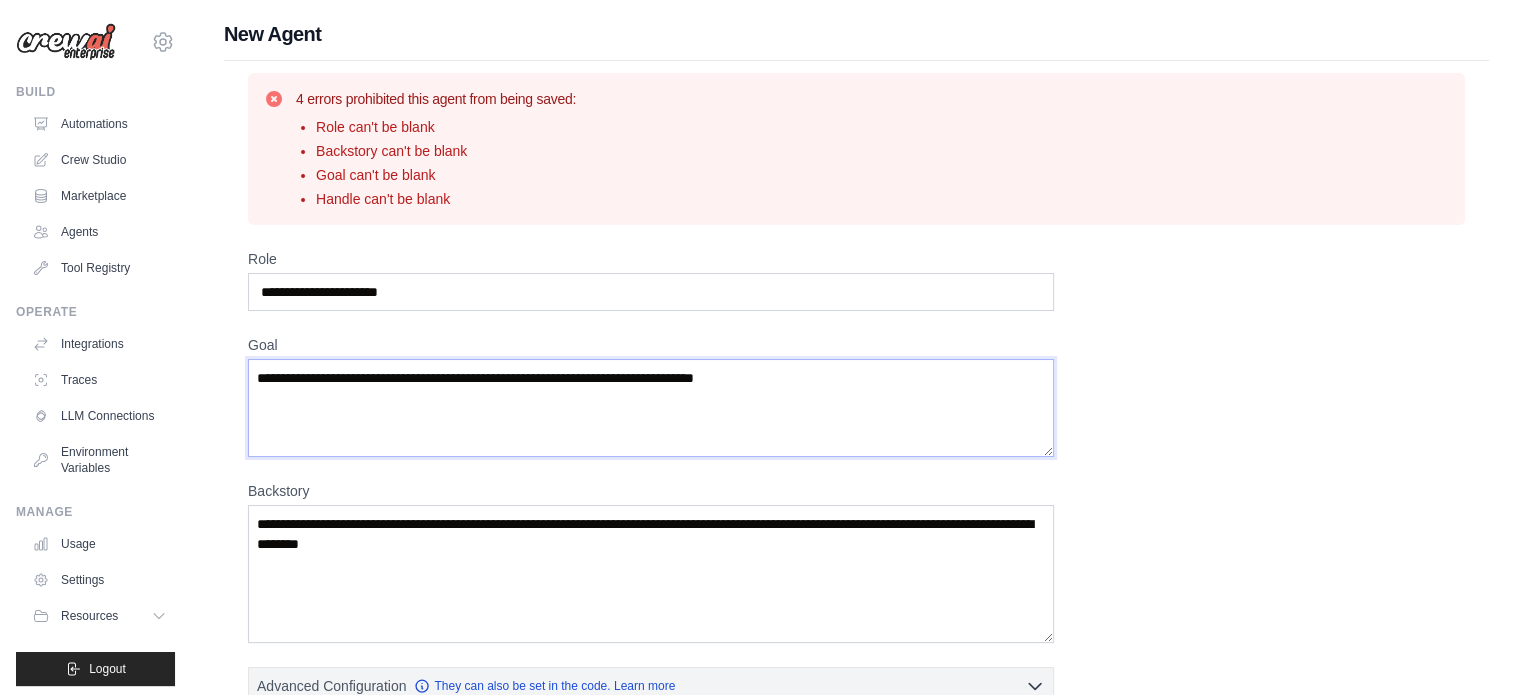 click on "Goal" at bounding box center (651, 408) 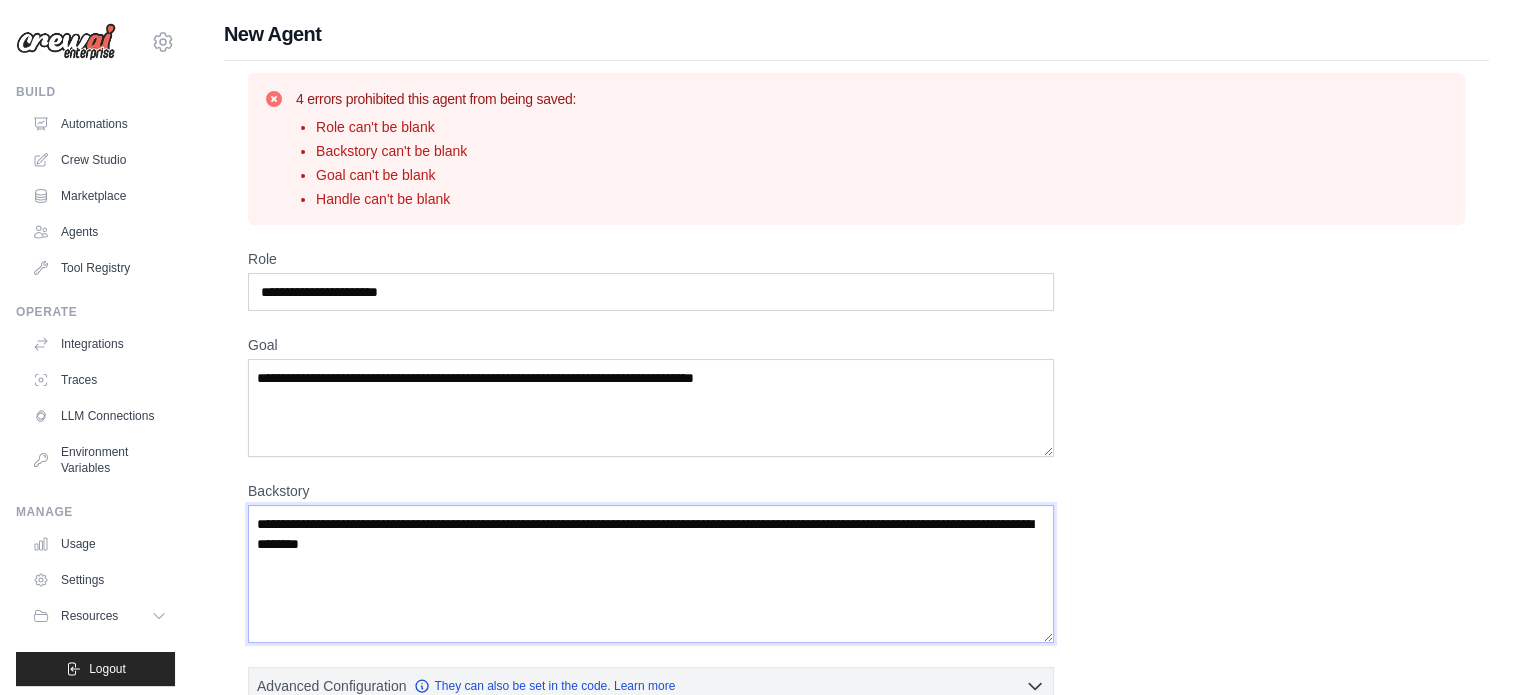 click on "Backstory" at bounding box center [651, 574] 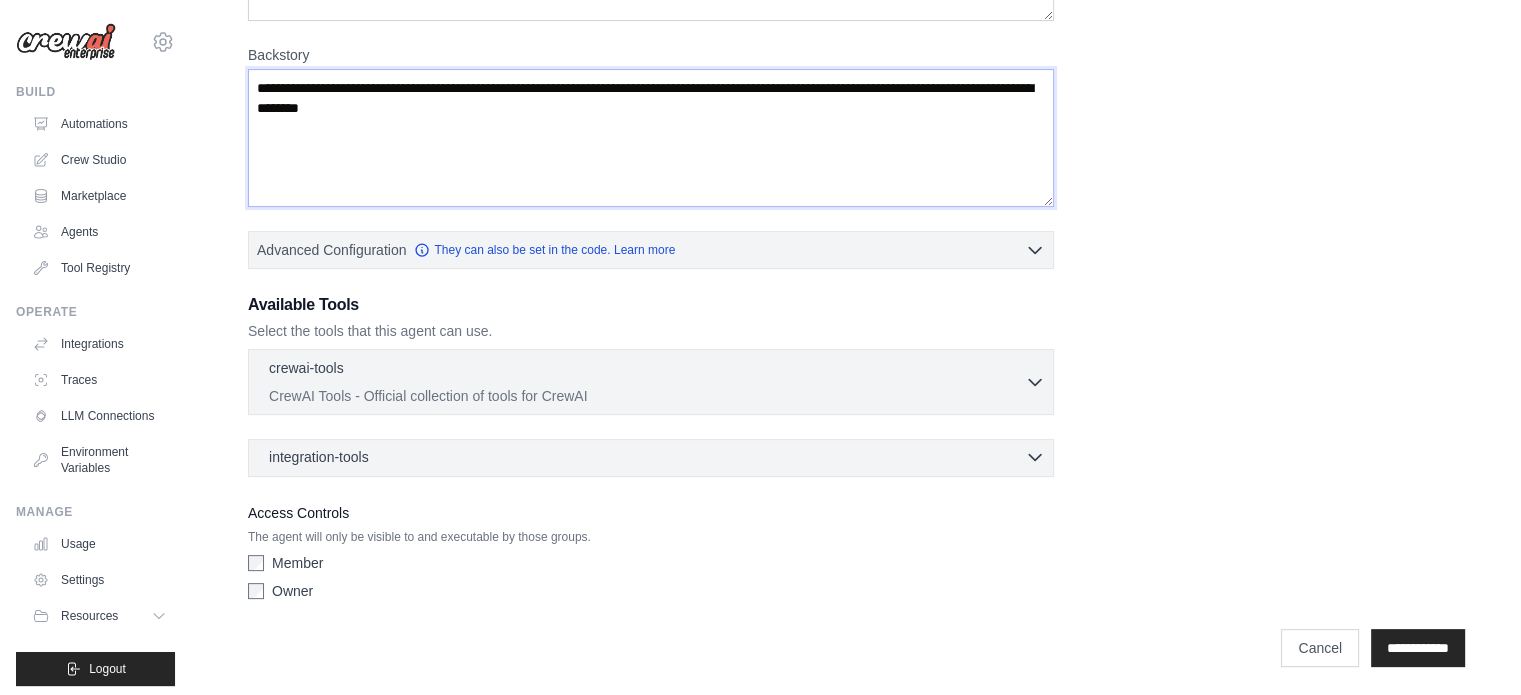 scroll, scrollTop: 0, scrollLeft: 0, axis: both 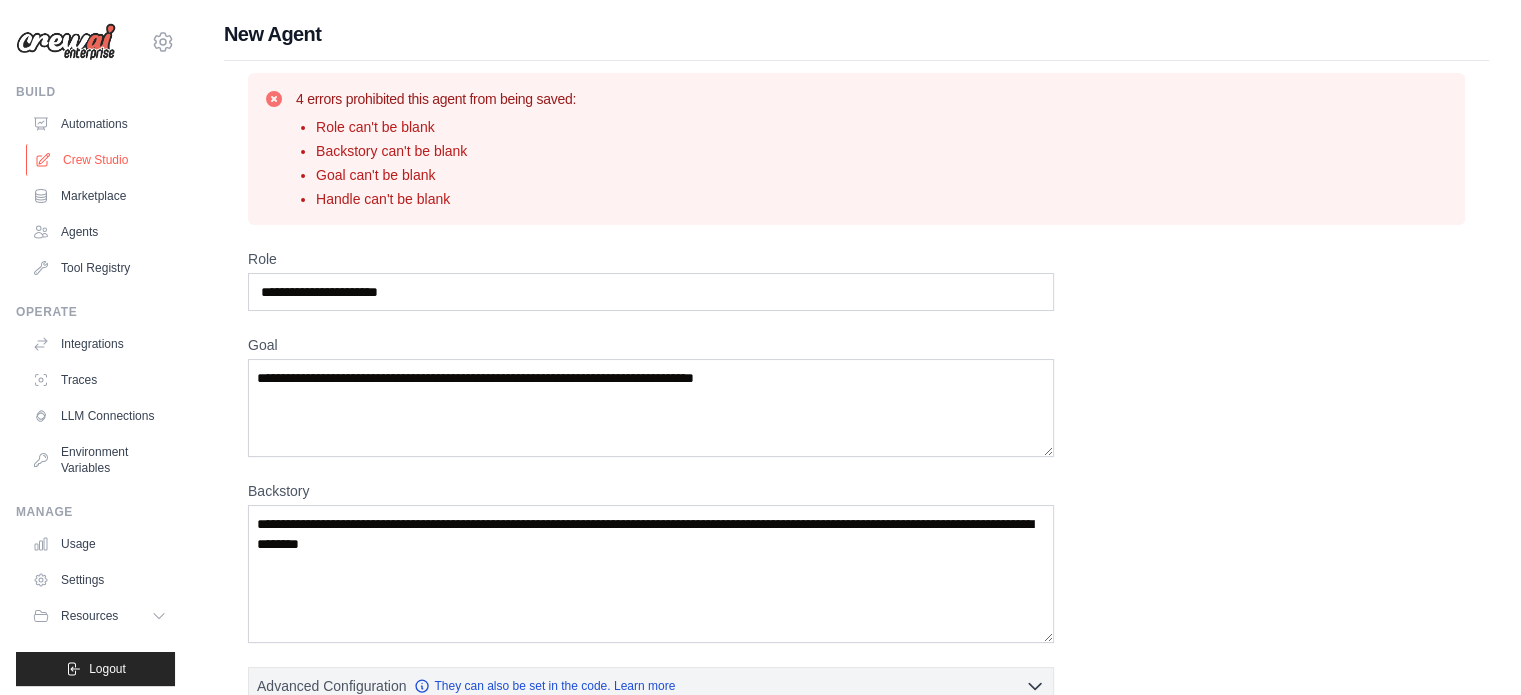 click on "Crew Studio" at bounding box center [101, 160] 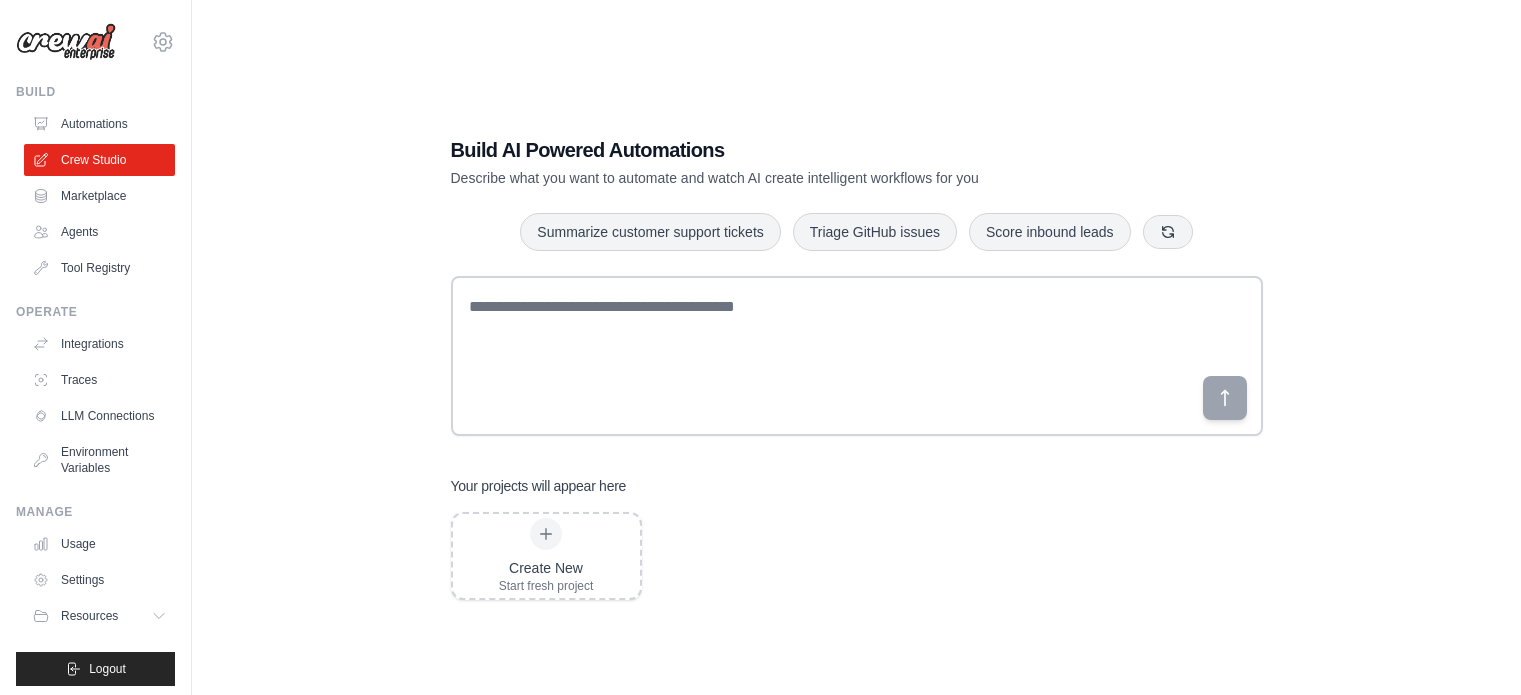 scroll, scrollTop: 0, scrollLeft: 0, axis: both 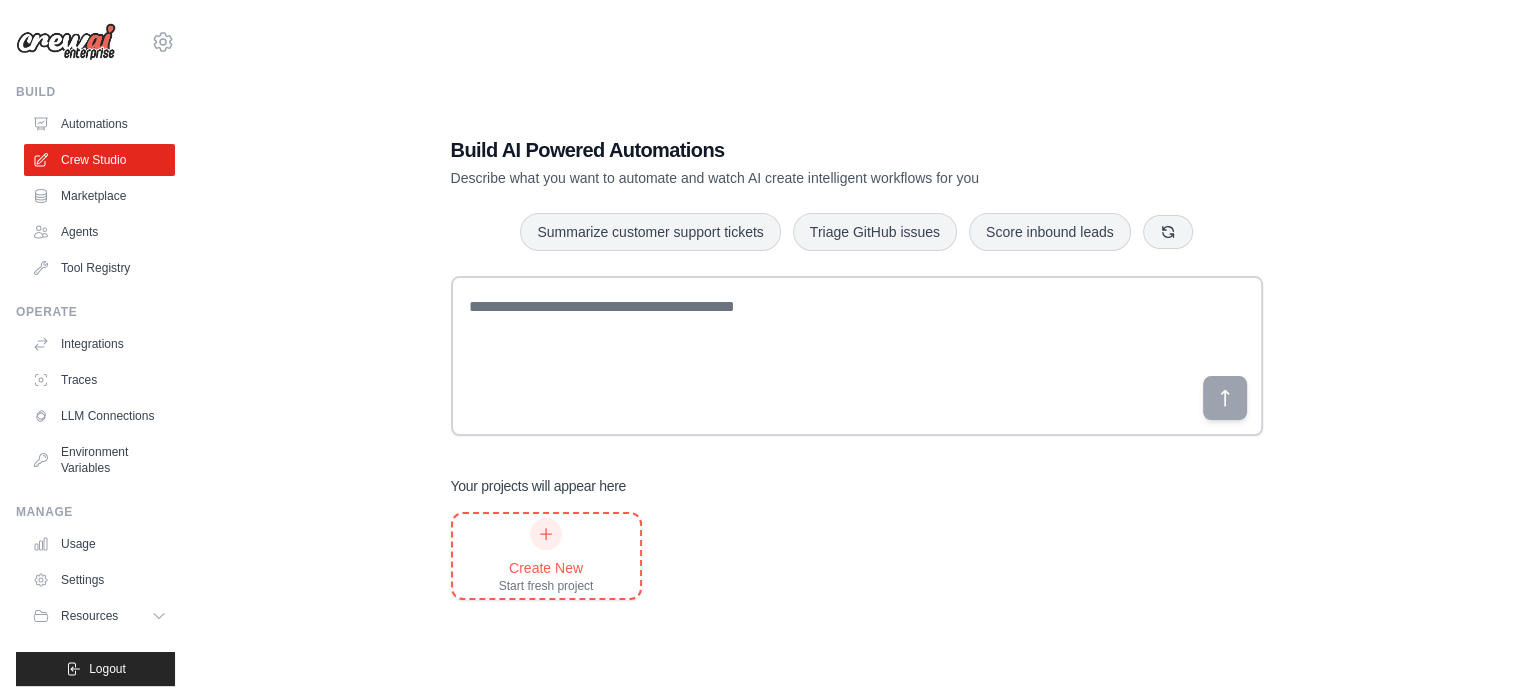 click on "Create New Start fresh project" at bounding box center (546, 556) 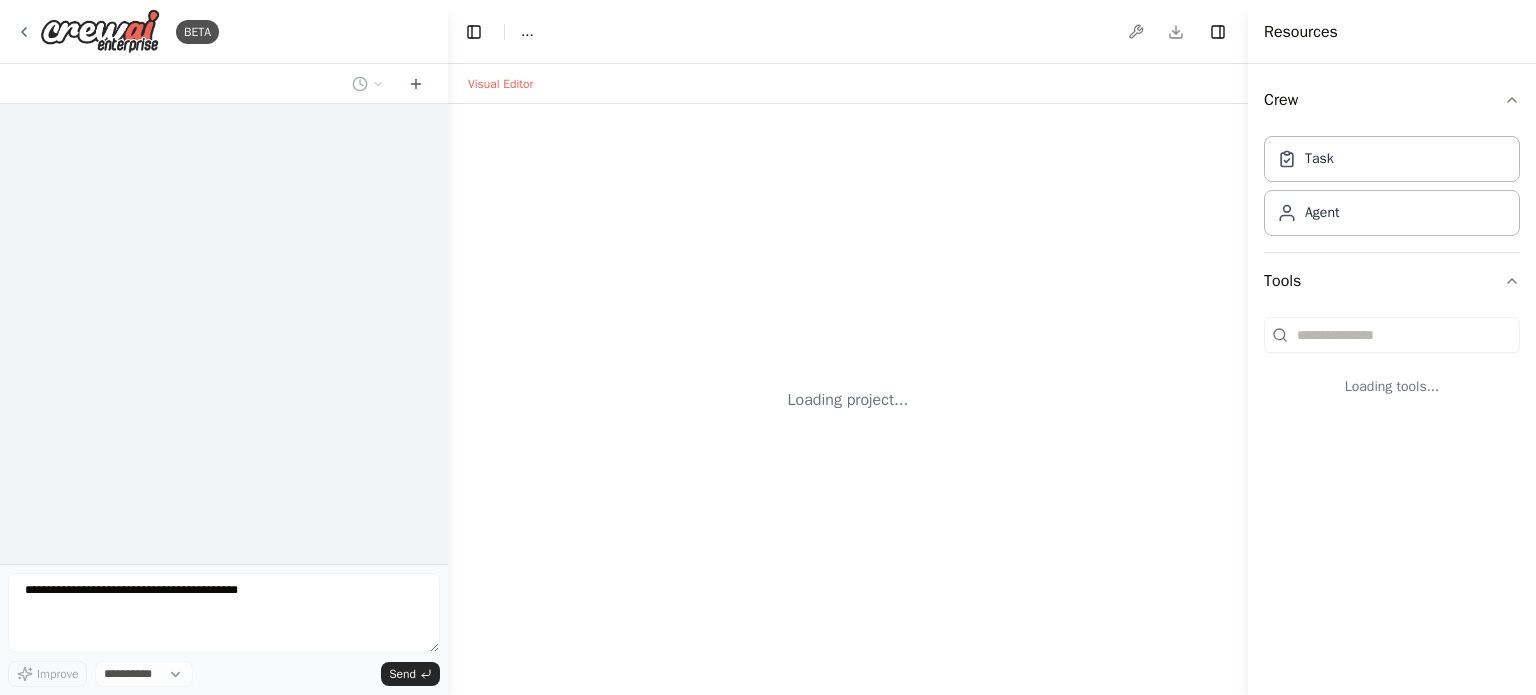 scroll, scrollTop: 0, scrollLeft: 0, axis: both 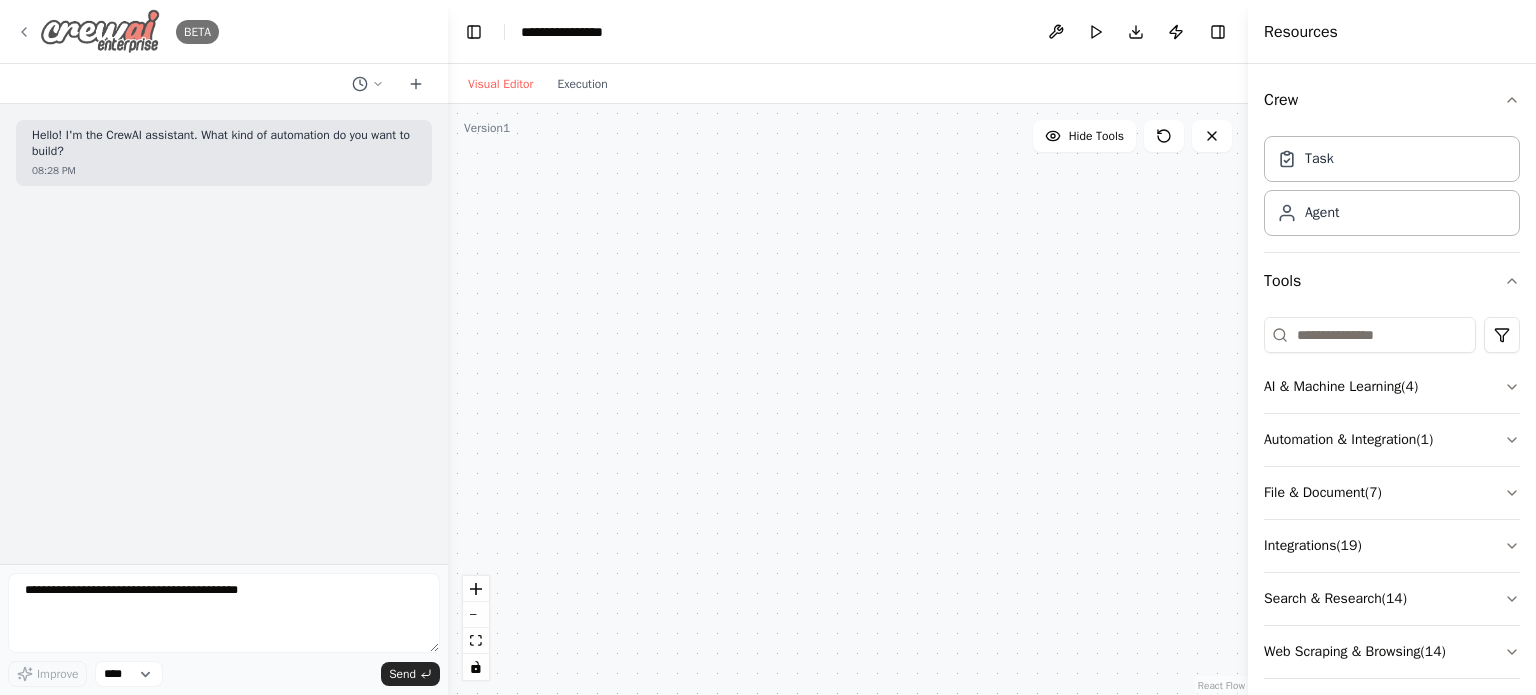 click 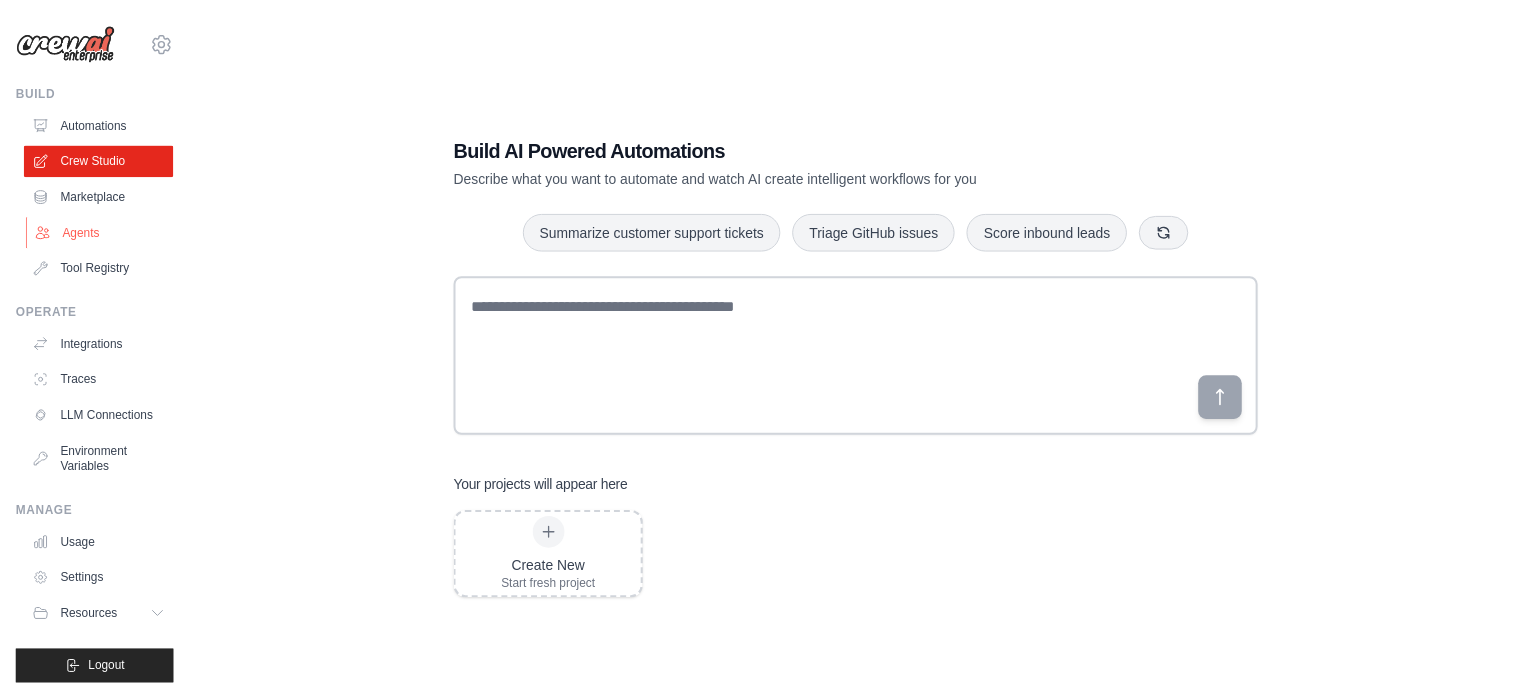 scroll, scrollTop: 0, scrollLeft: 0, axis: both 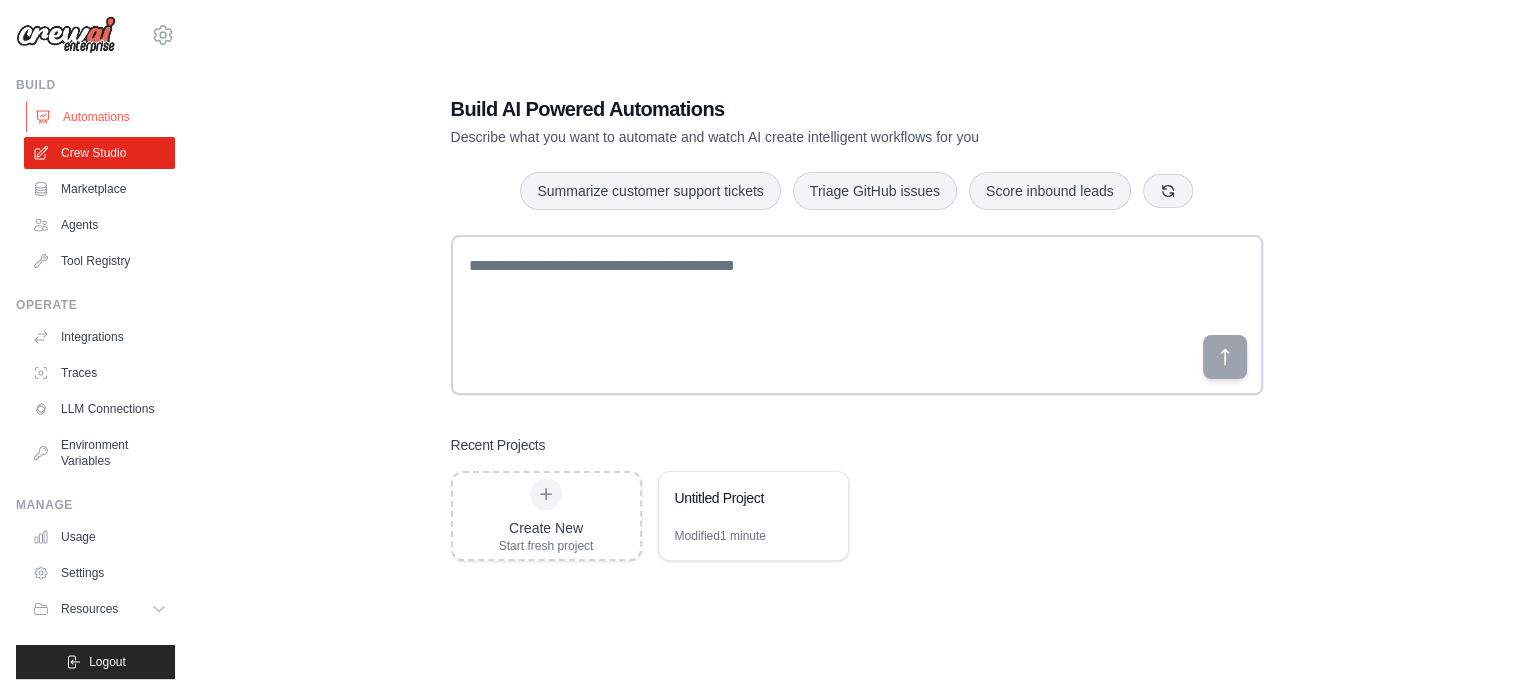 click on "Automations" at bounding box center (101, 117) 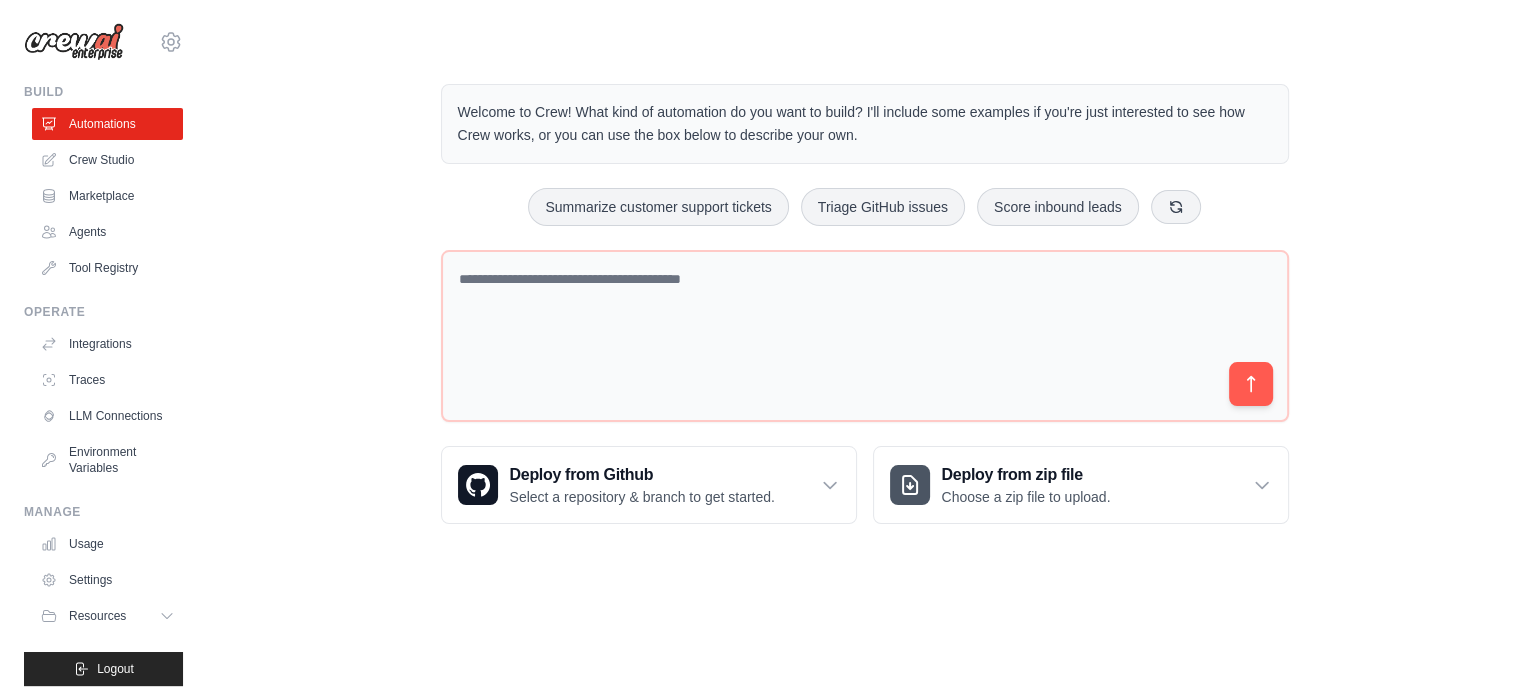 scroll, scrollTop: 0, scrollLeft: 0, axis: both 